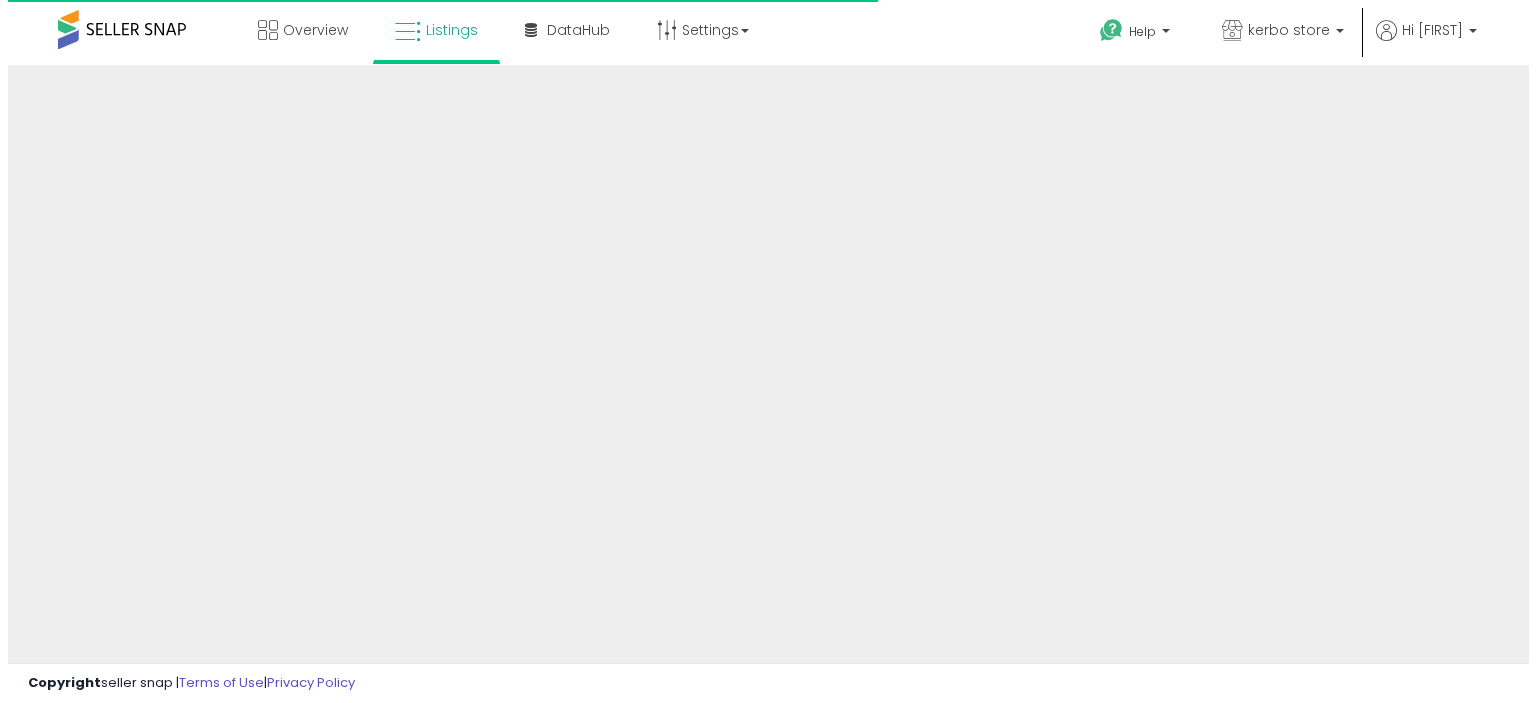 scroll, scrollTop: 0, scrollLeft: 0, axis: both 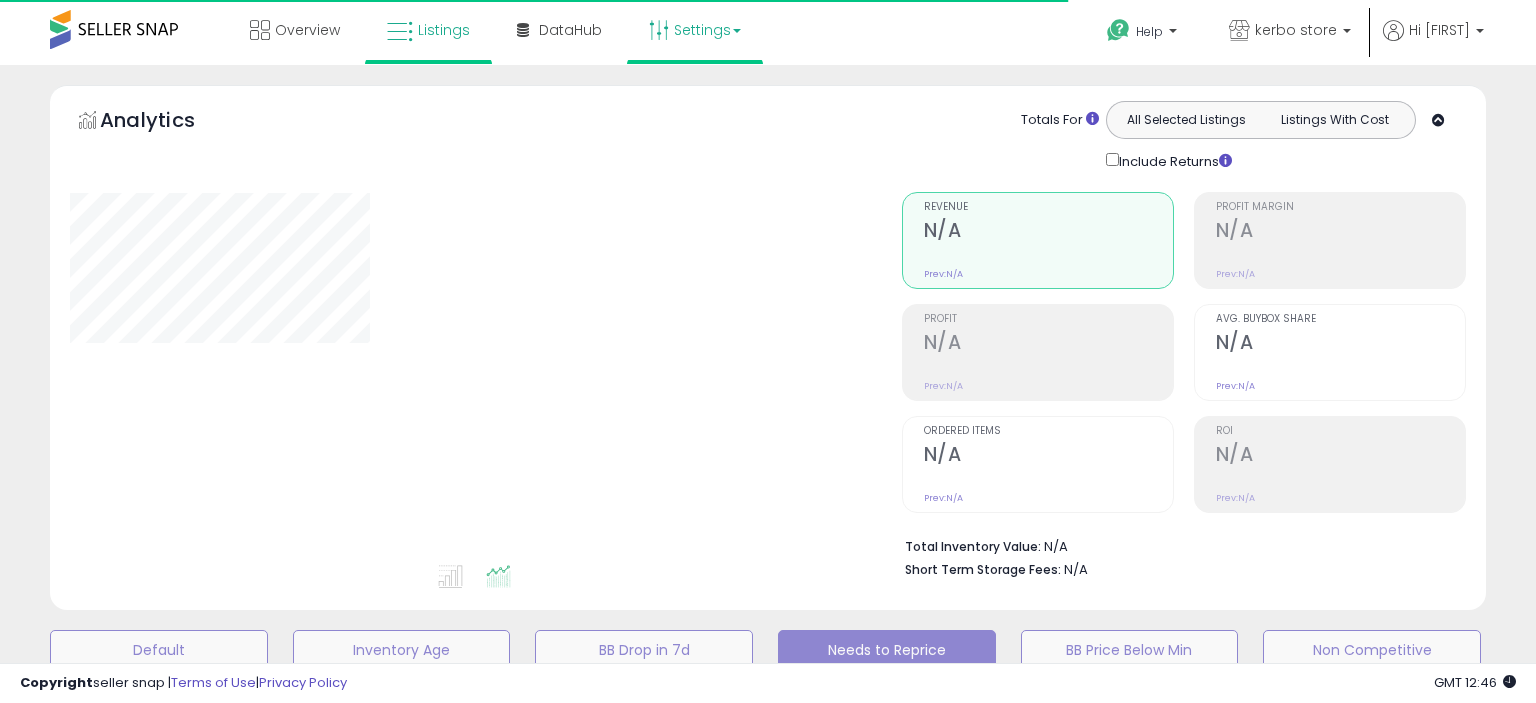 click on "Settings" at bounding box center (695, 30) 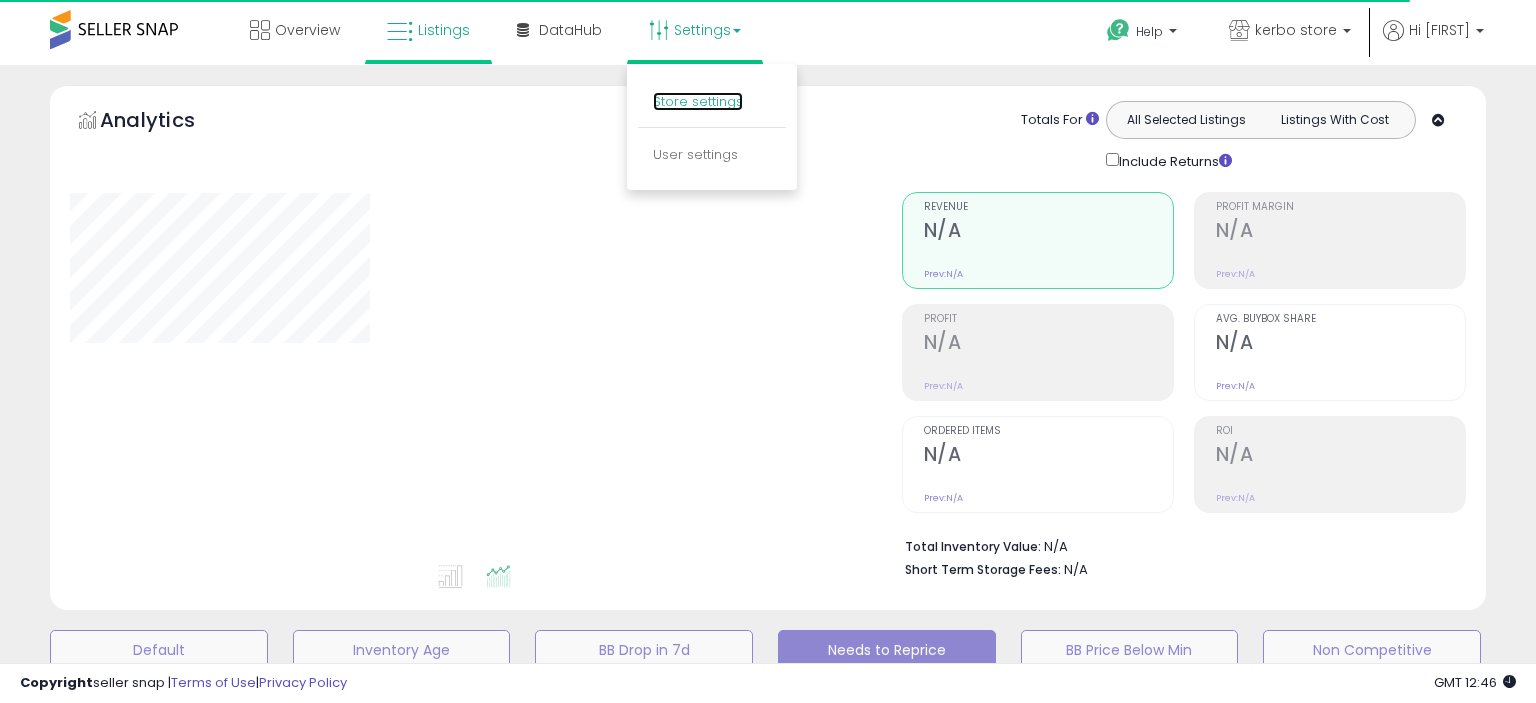 click on "Store
settings" at bounding box center (698, 101) 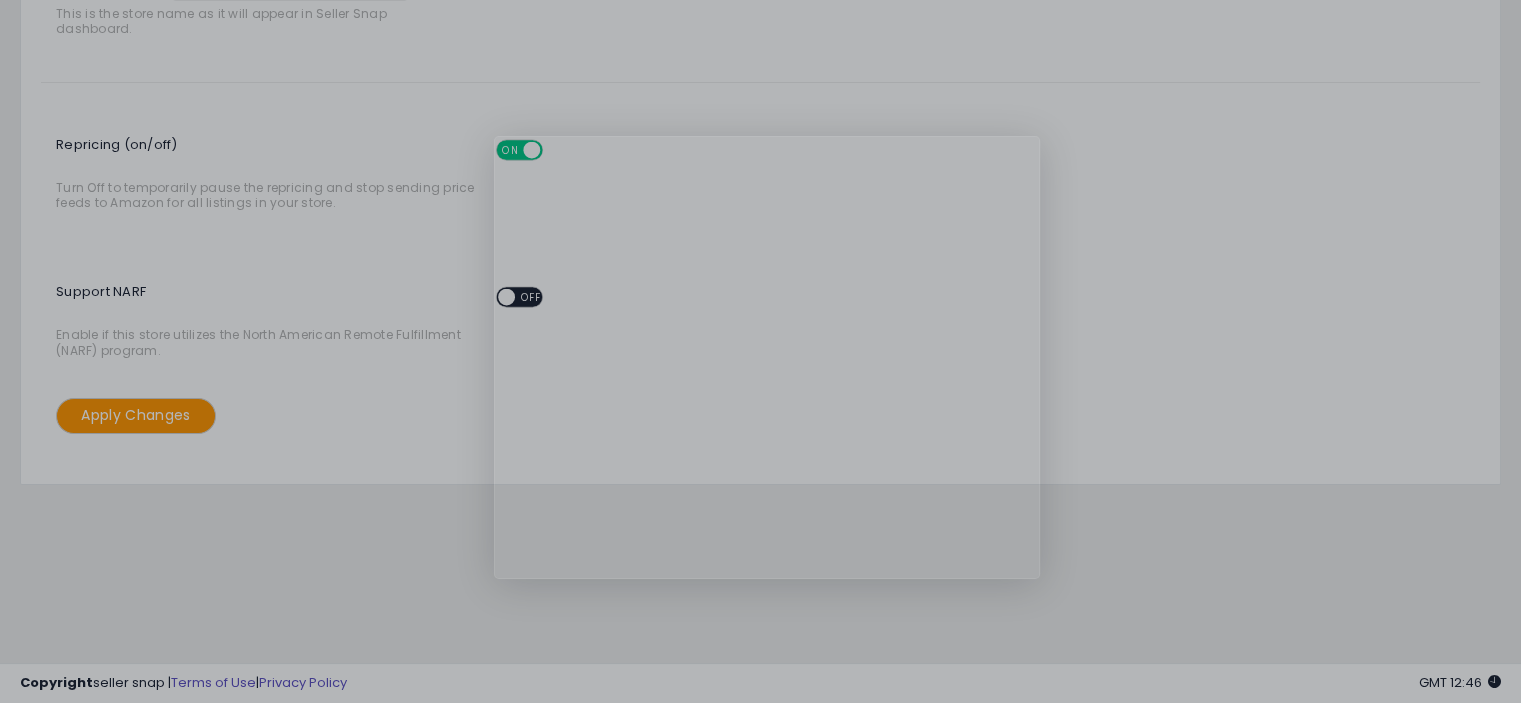 scroll, scrollTop: 0, scrollLeft: 0, axis: both 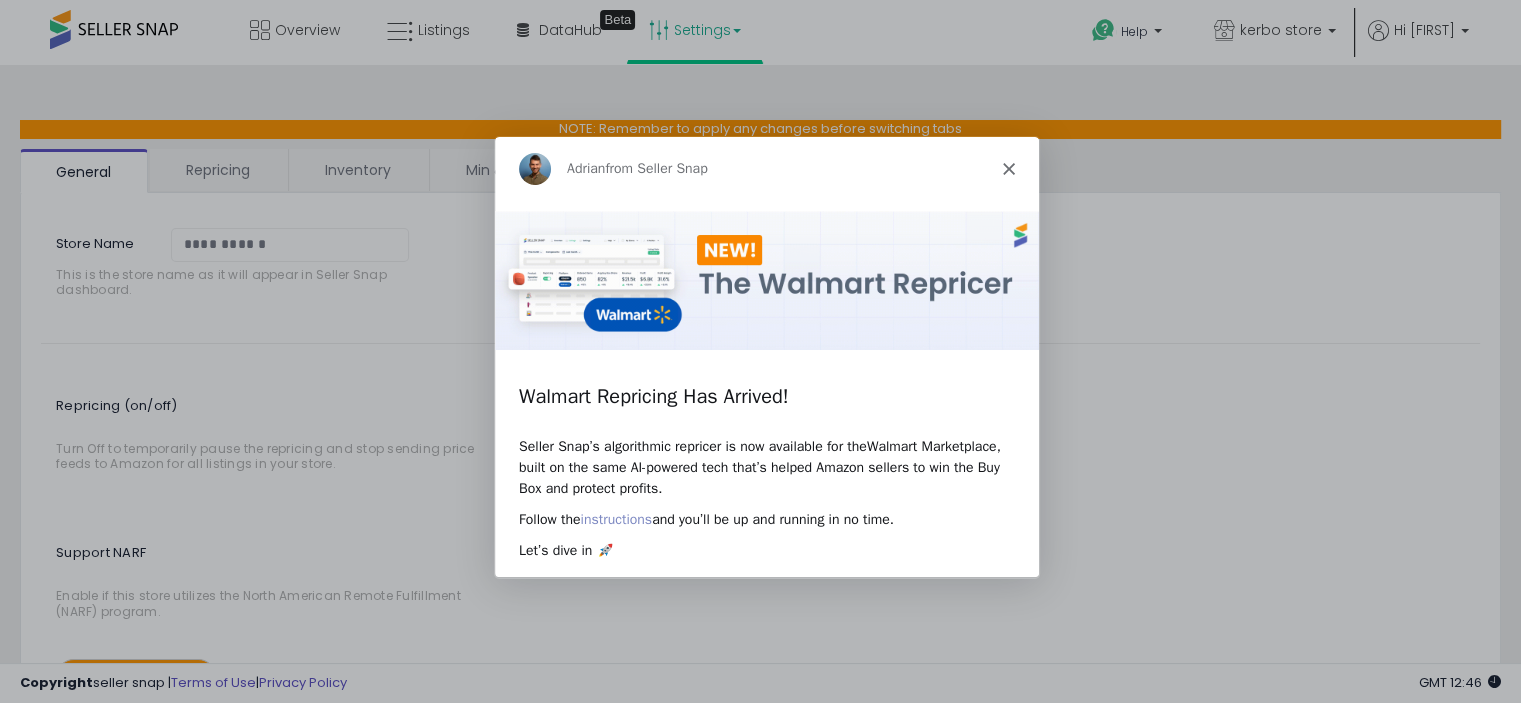 click on "instructions" at bounding box center [615, 518] 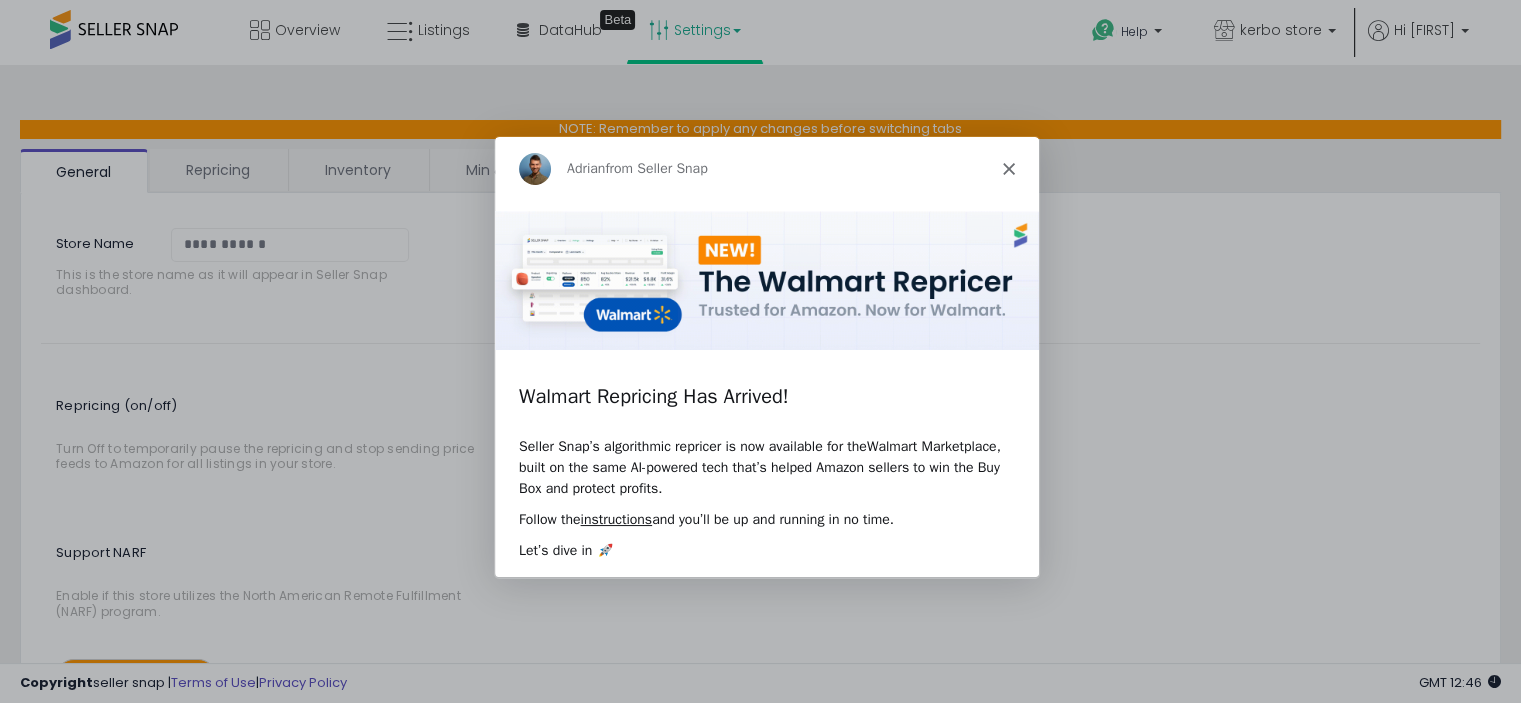 click on "Adrian  from Seller Snap" at bounding box center [765, 168] 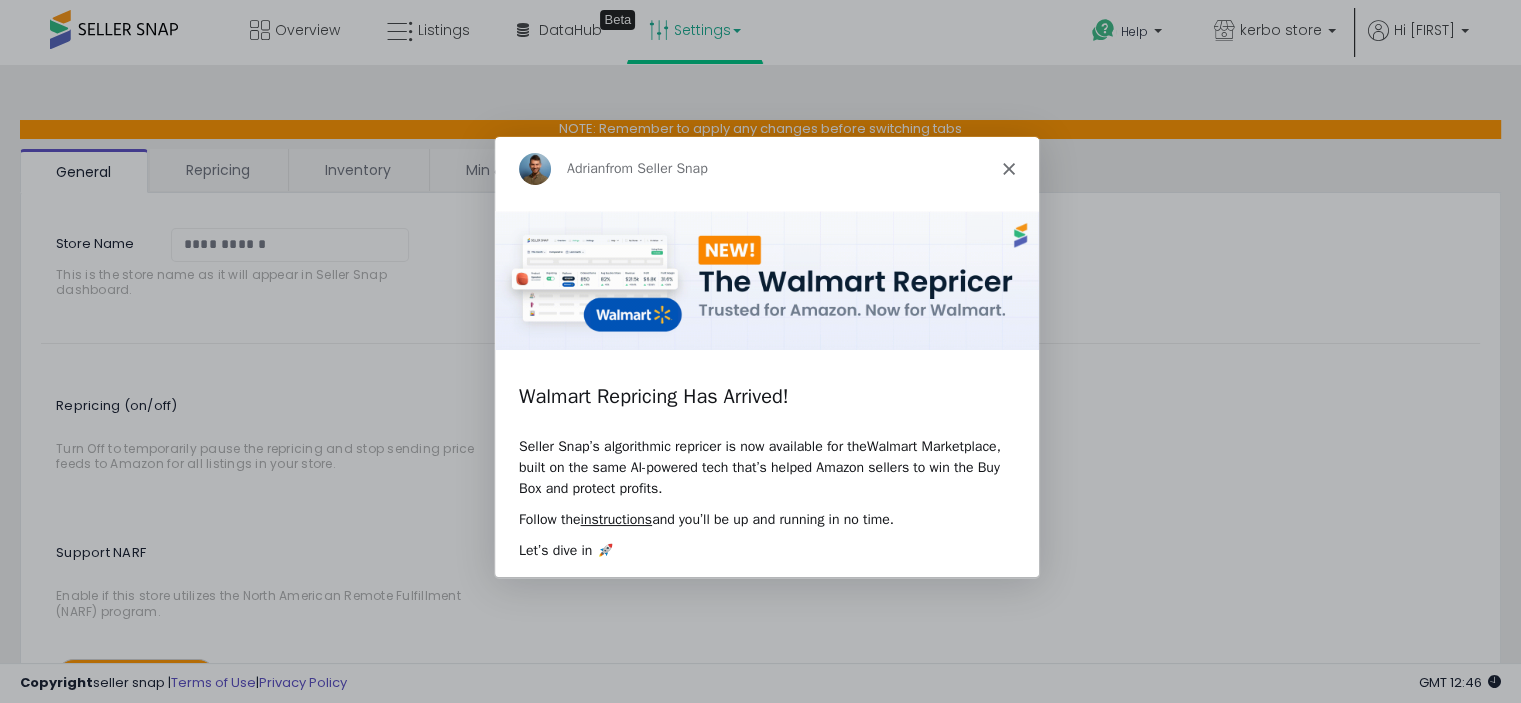 click 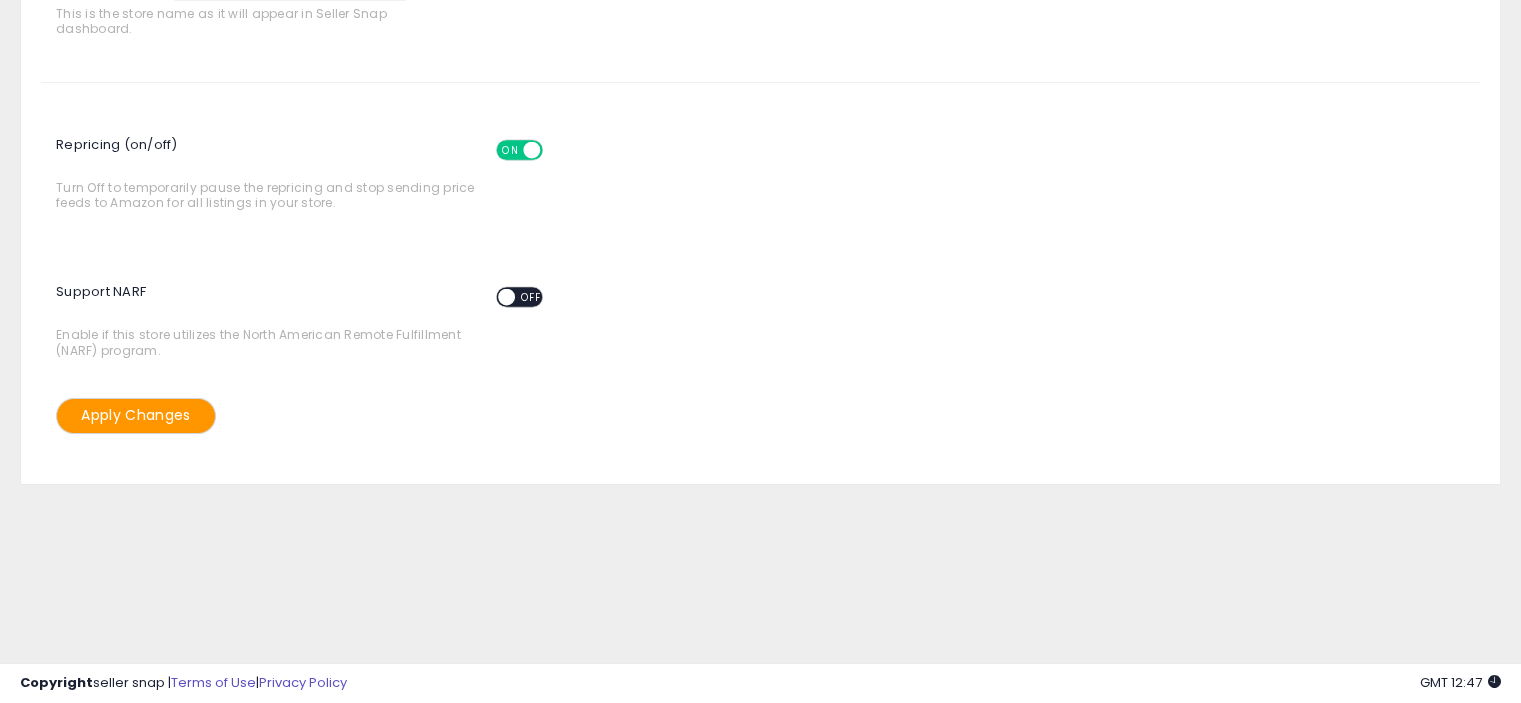 scroll, scrollTop: 0, scrollLeft: 0, axis: both 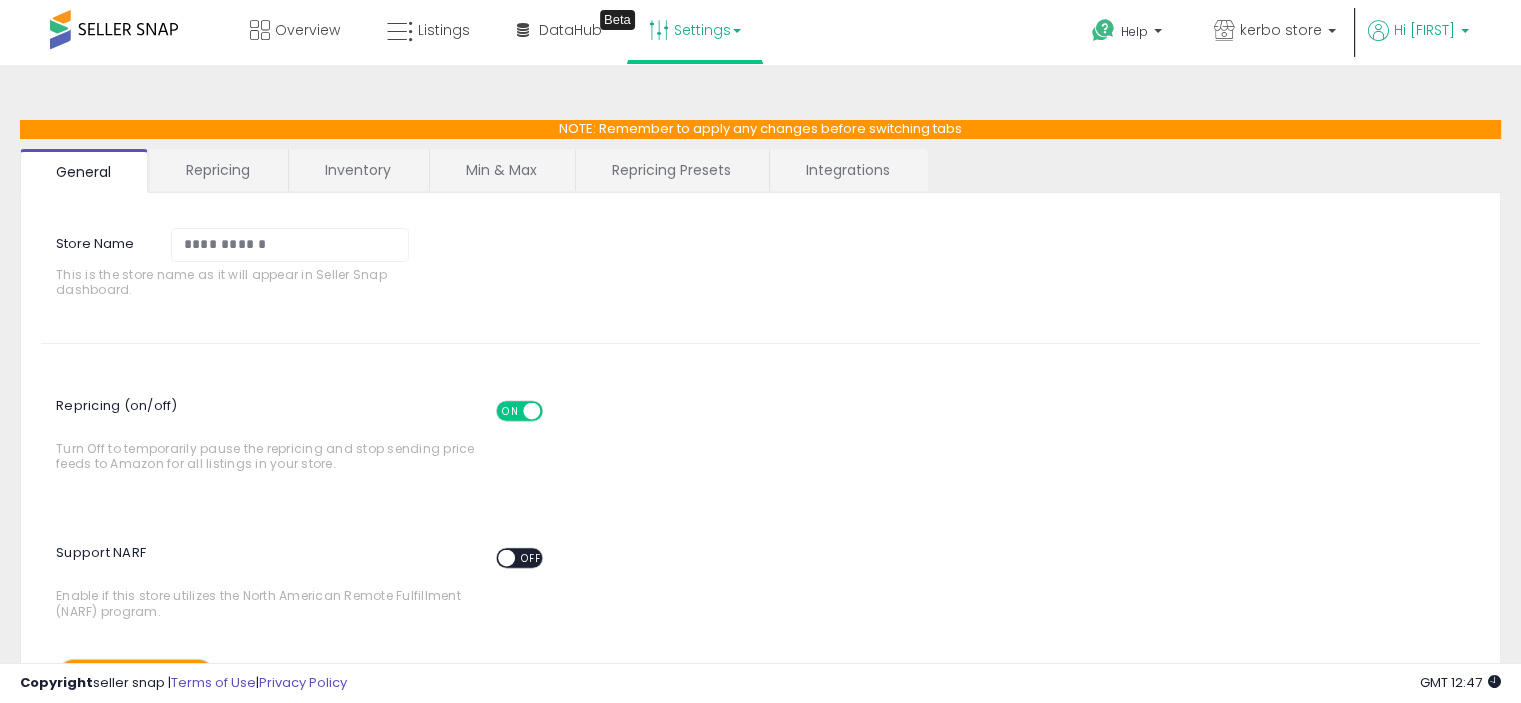 click at bounding box center [1465, 36] 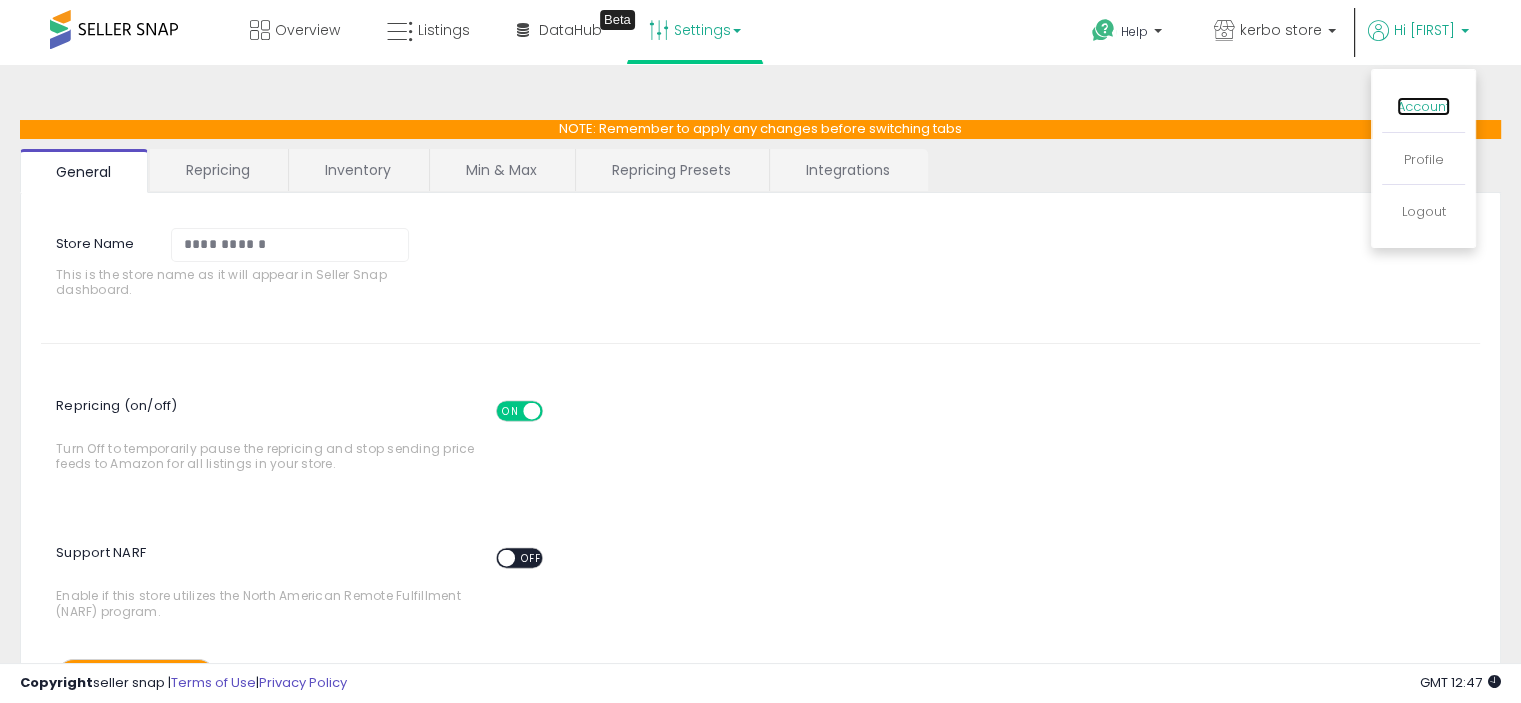 click on "Account" at bounding box center (1423, 106) 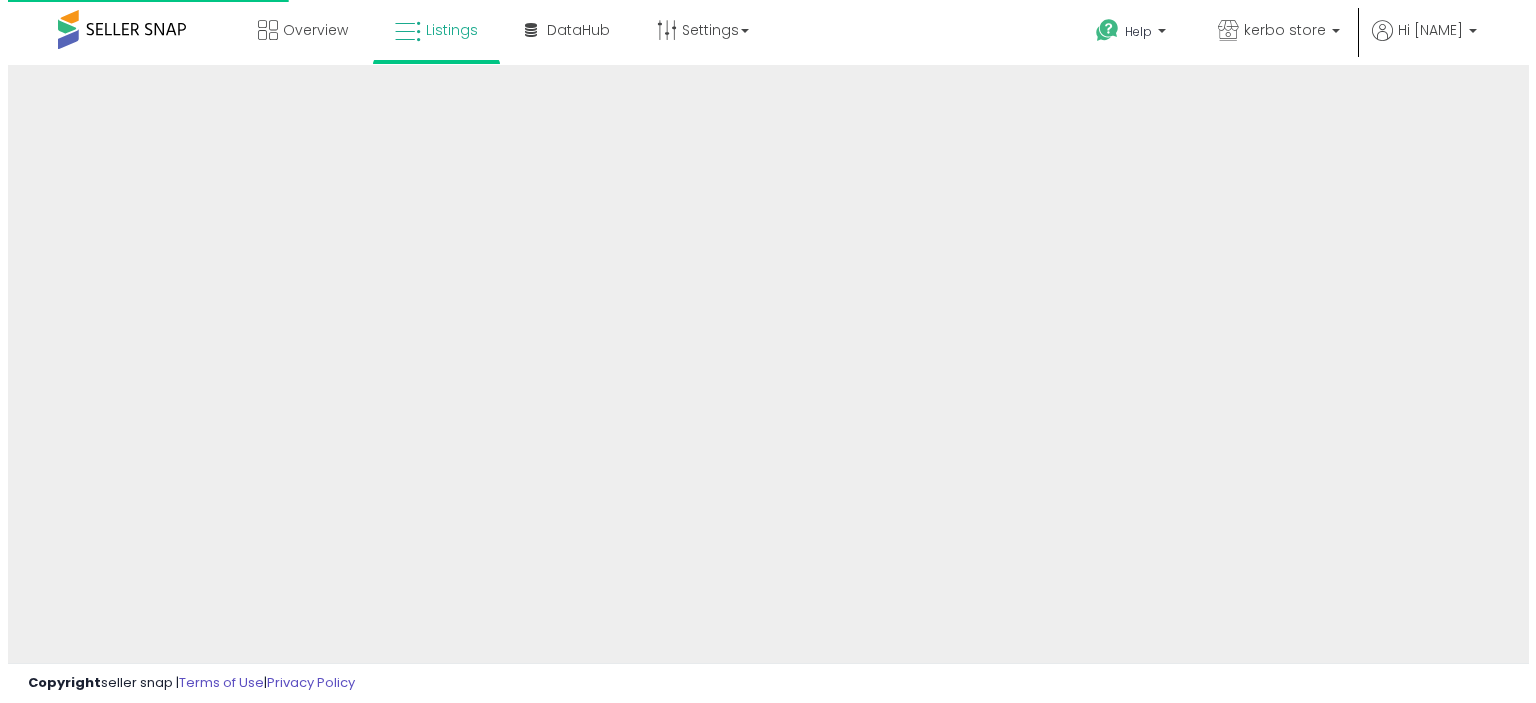 scroll, scrollTop: 0, scrollLeft: 0, axis: both 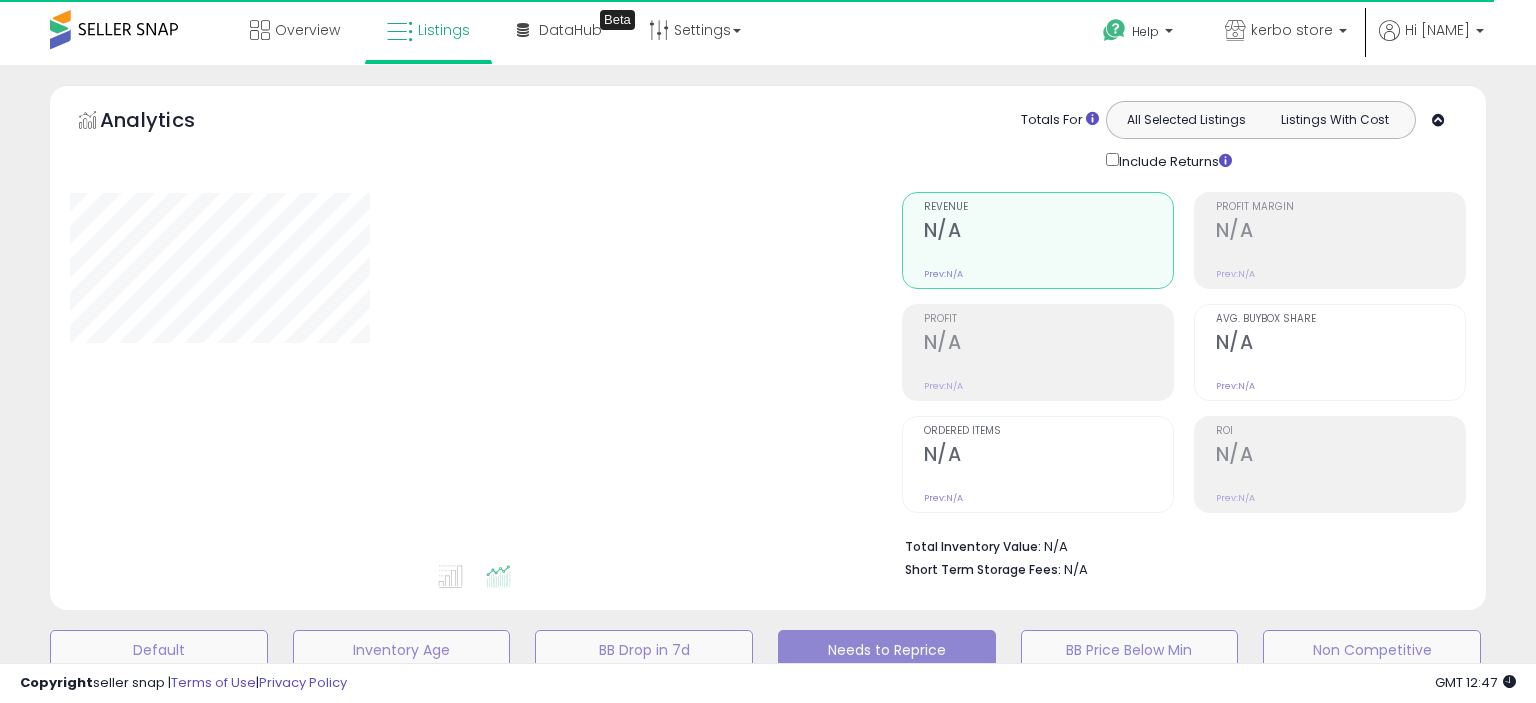 select on "**" 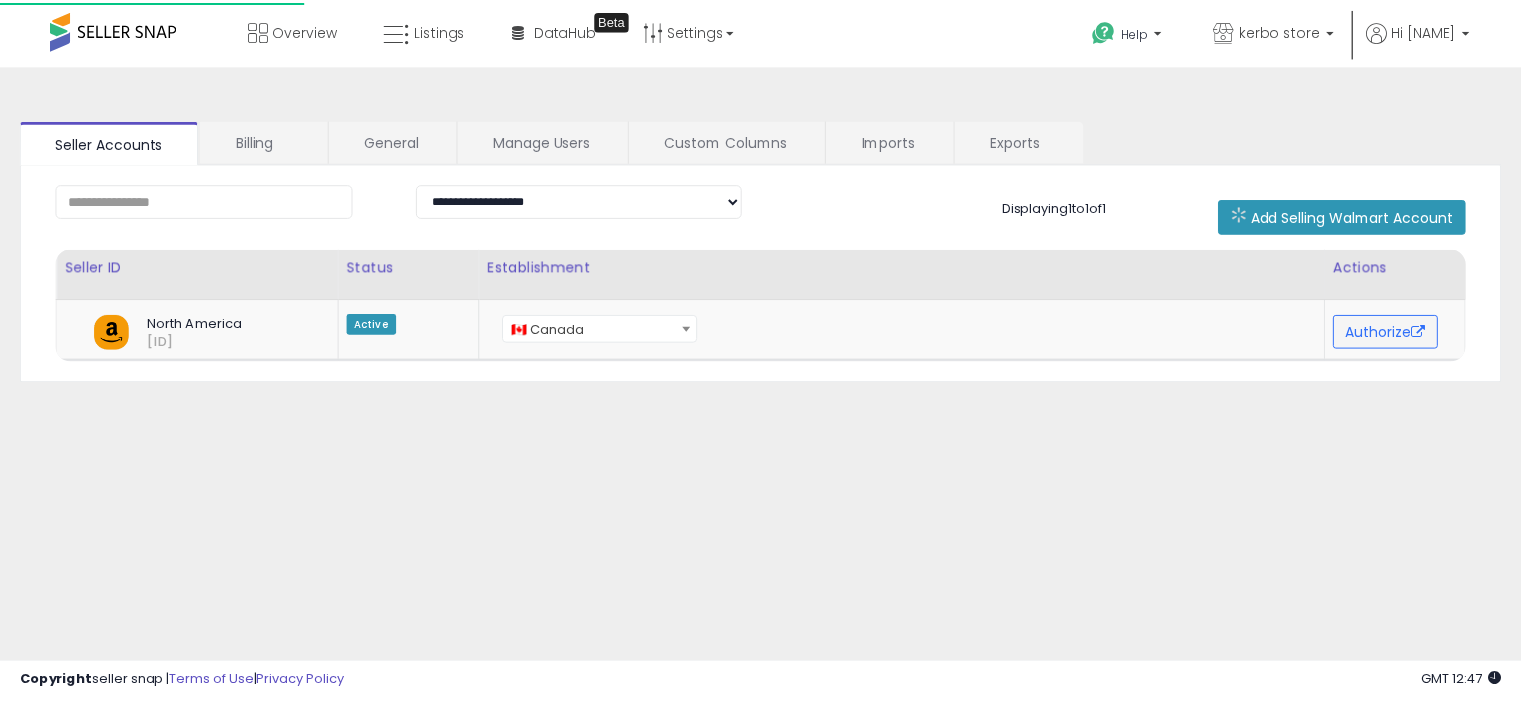 scroll, scrollTop: 0, scrollLeft: 0, axis: both 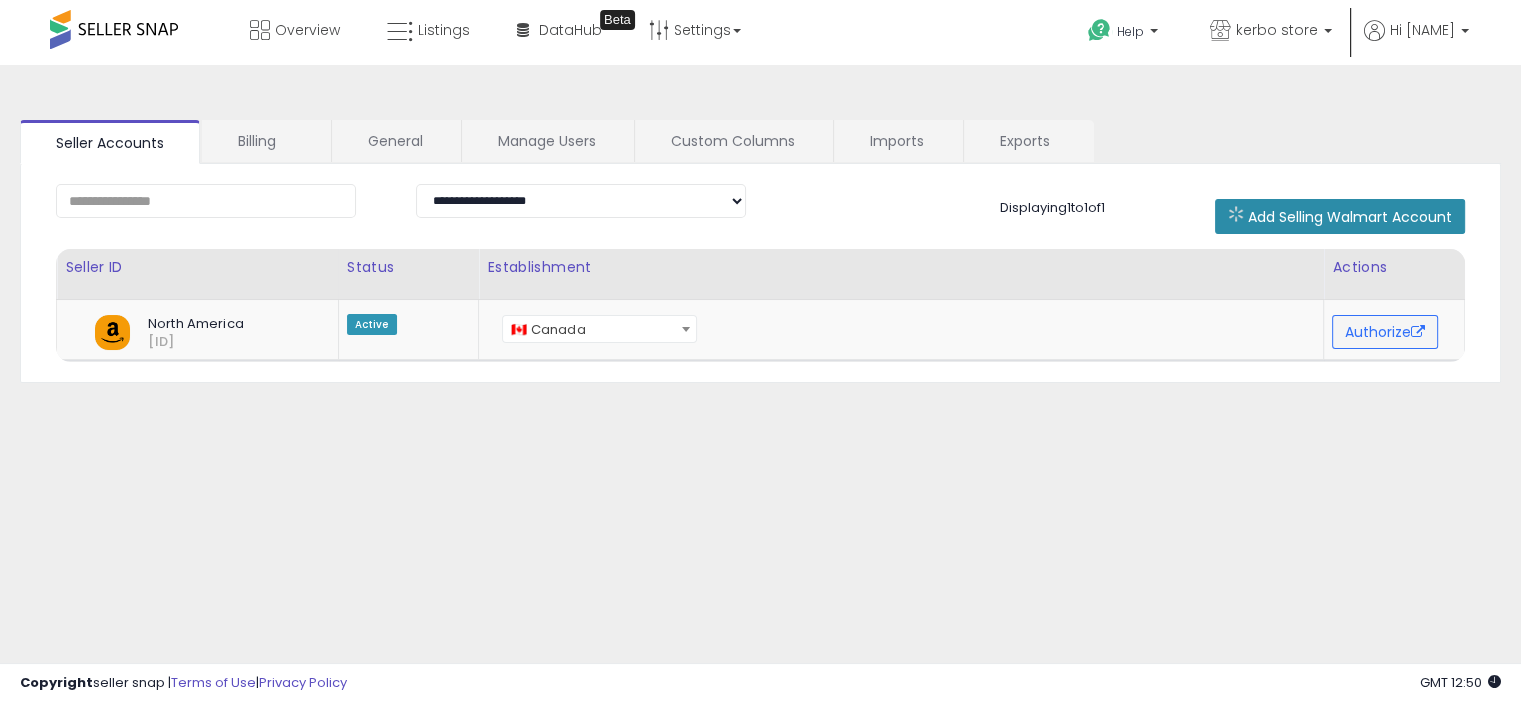 click on "Add Selling Walmart Account" at bounding box center [1350, 217] 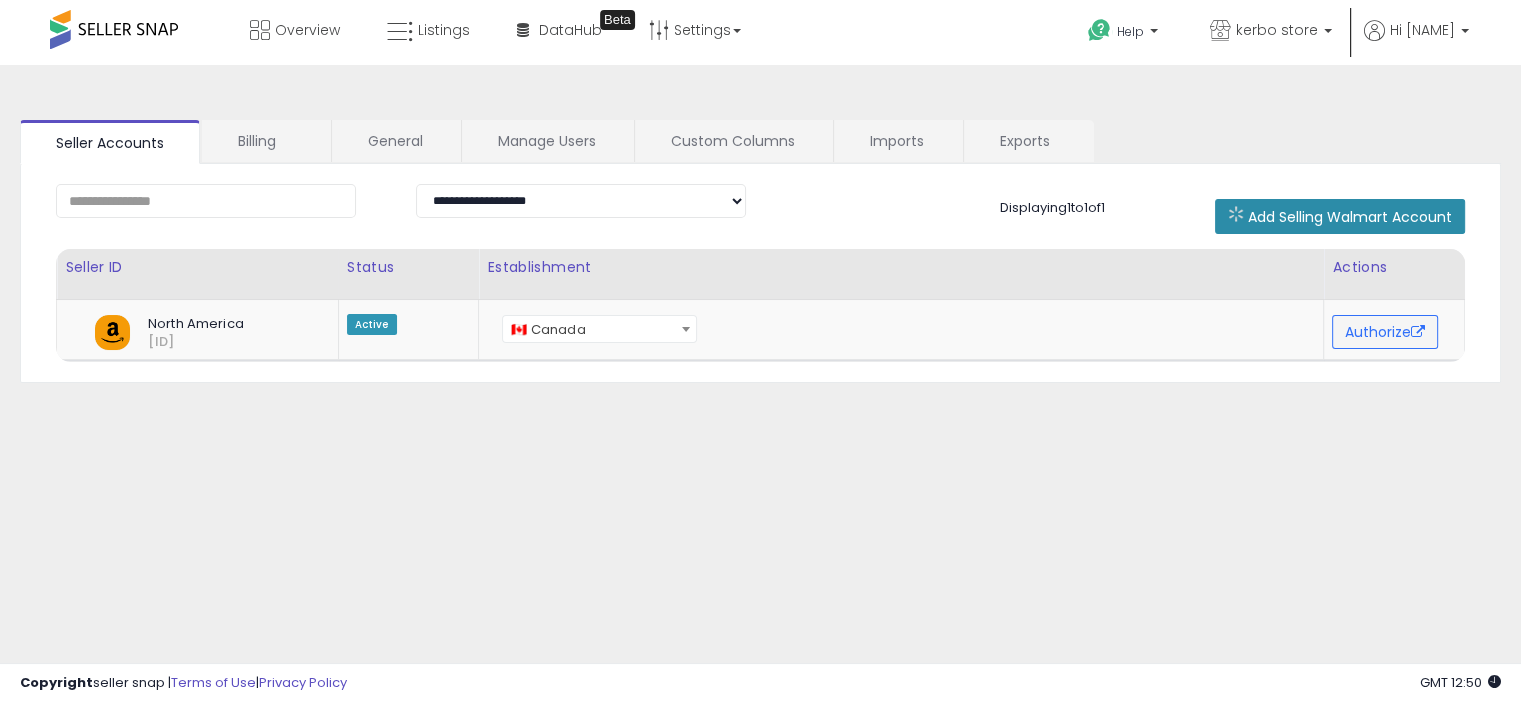click on "Add Selling Walmart Account" at bounding box center (1350, 217) 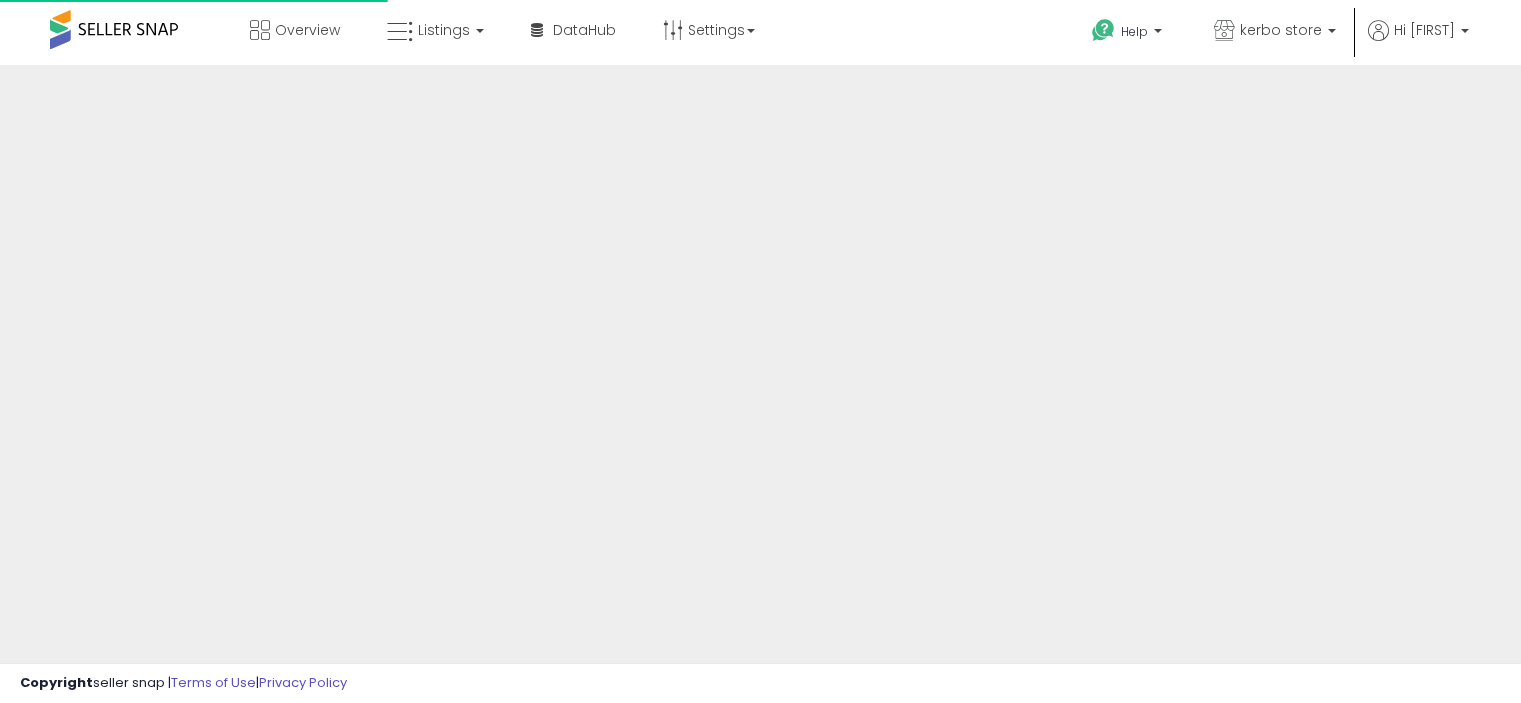 scroll, scrollTop: 0, scrollLeft: 0, axis: both 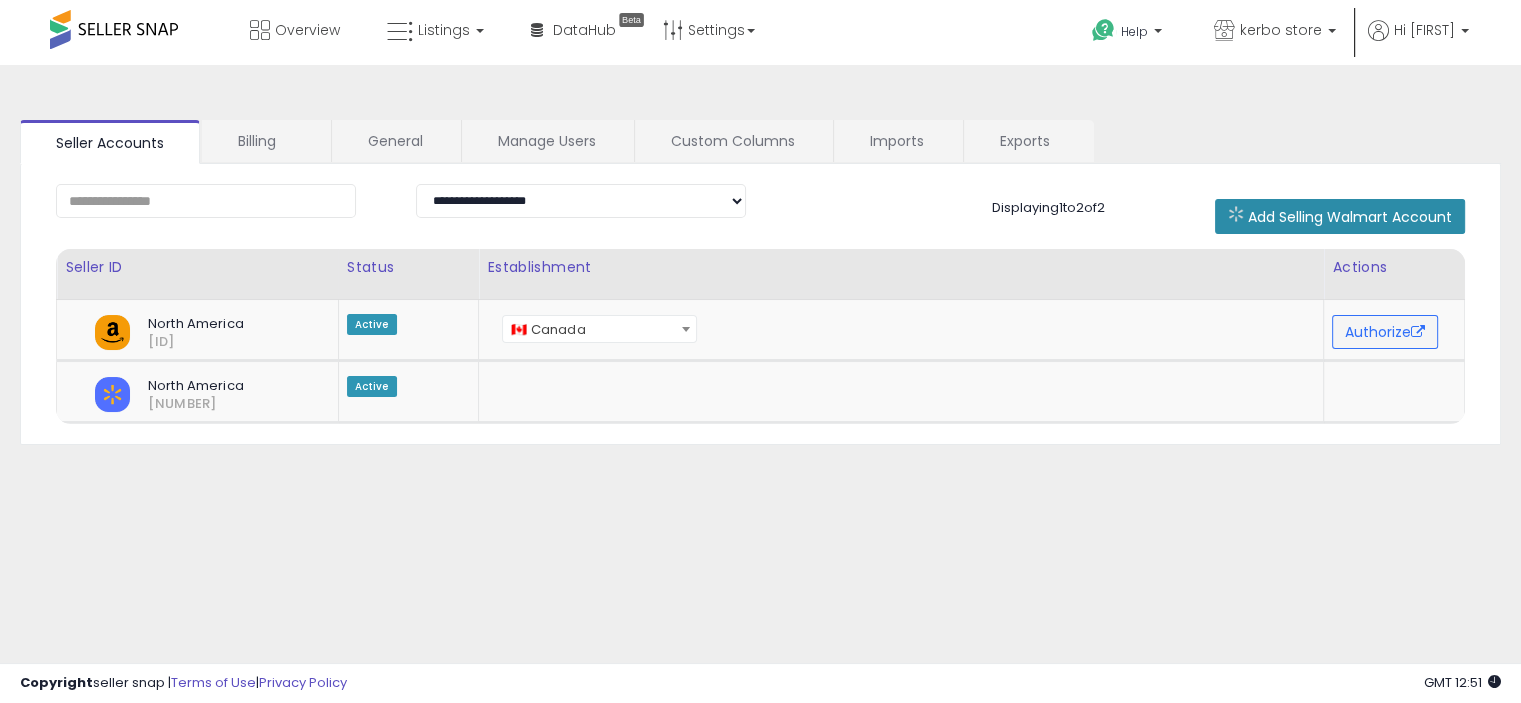 click on "Add Selling Walmart Account" at bounding box center [1340, 216] 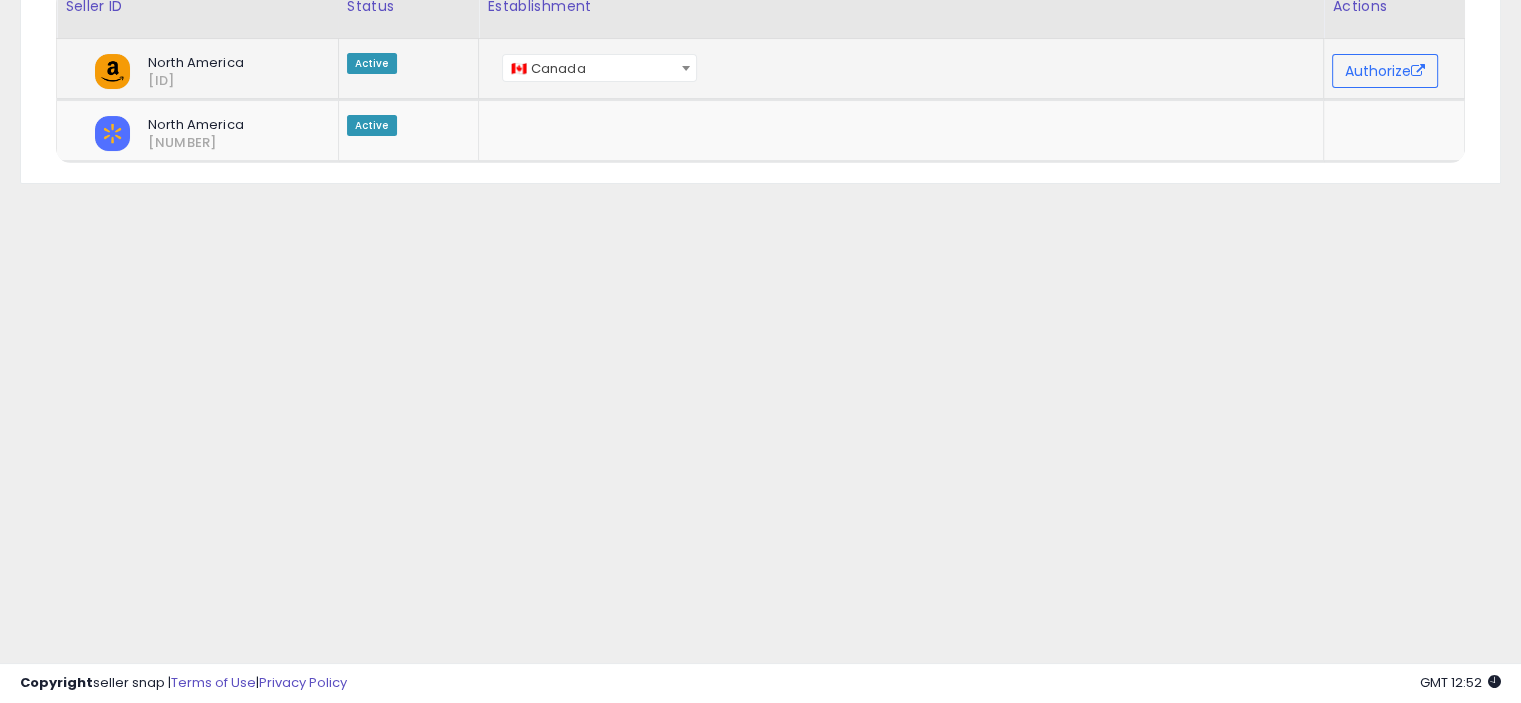 scroll, scrollTop: 0, scrollLeft: 0, axis: both 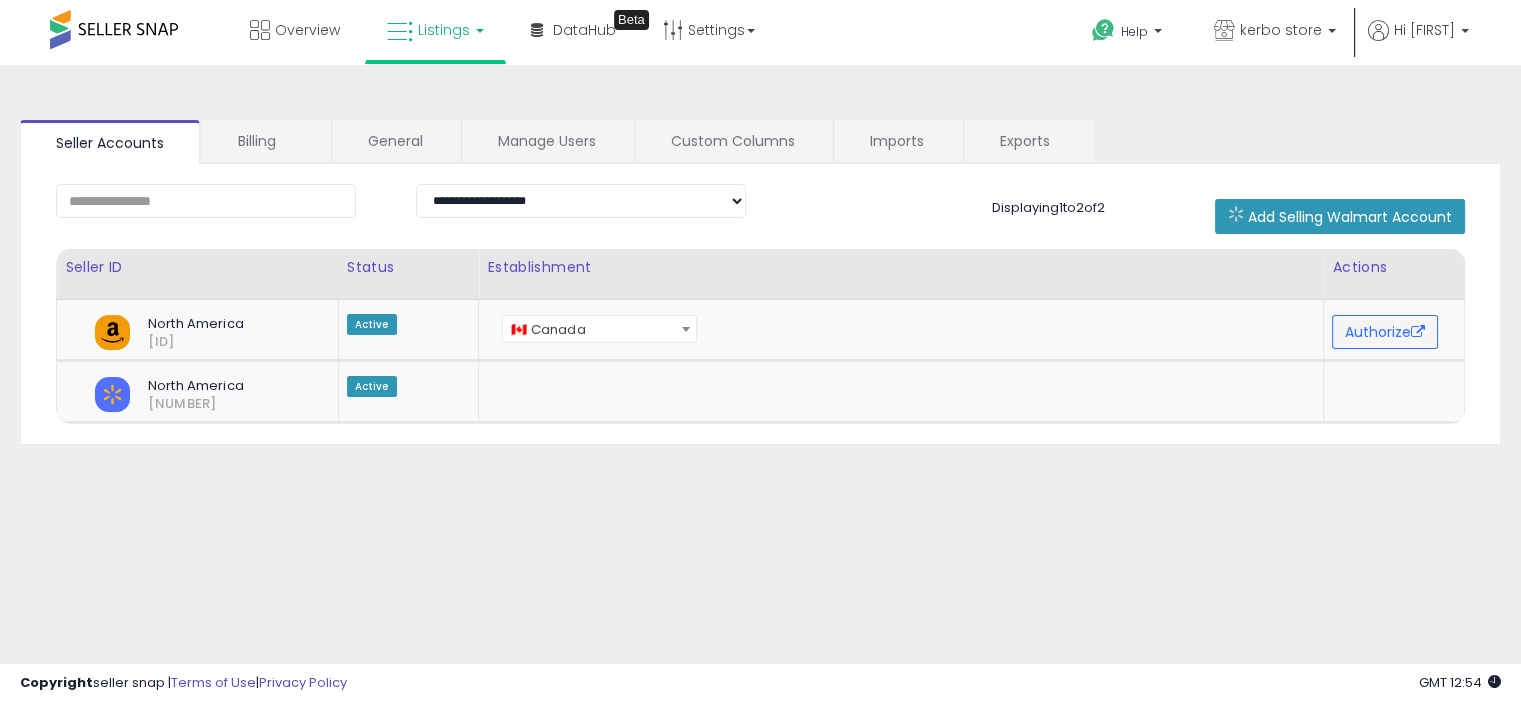 click on "Listings" at bounding box center (435, 30) 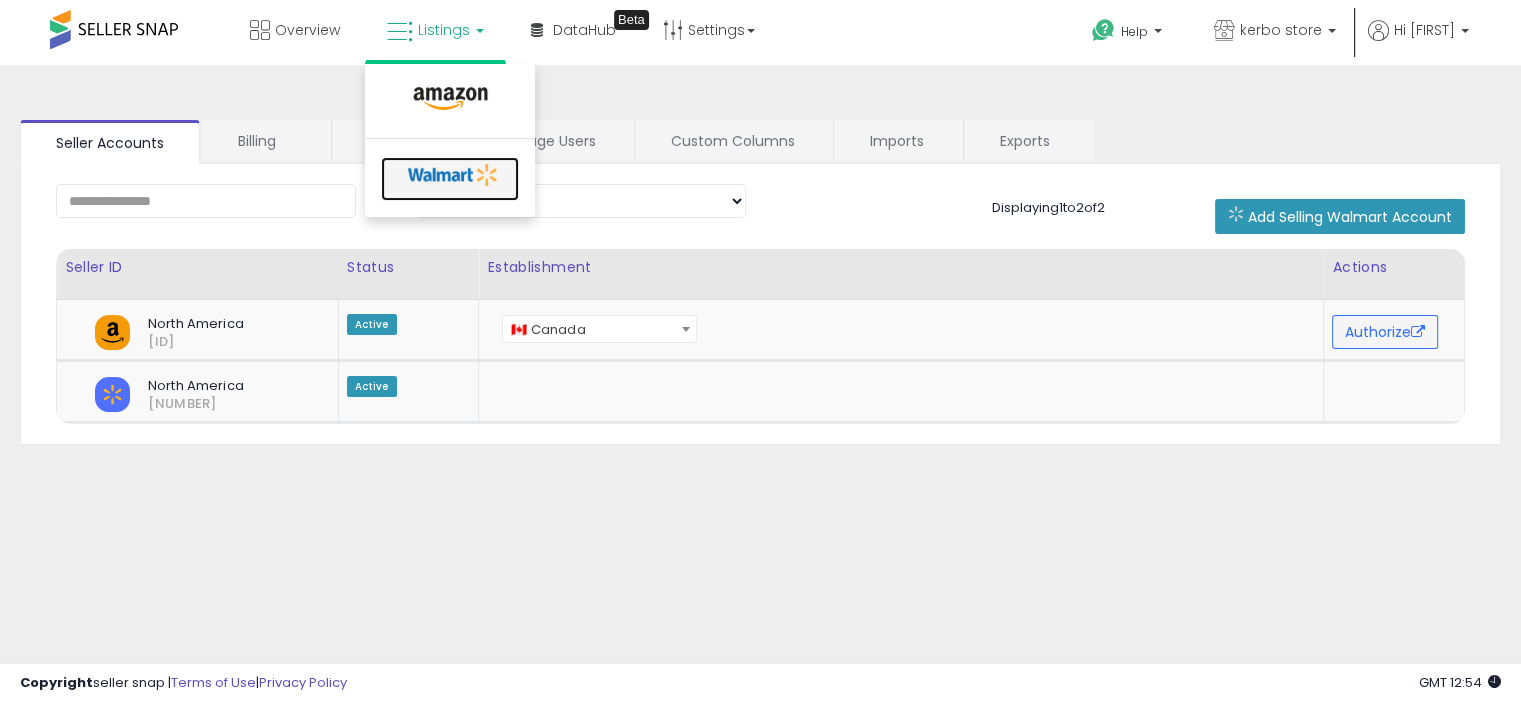 click at bounding box center [453, 175] 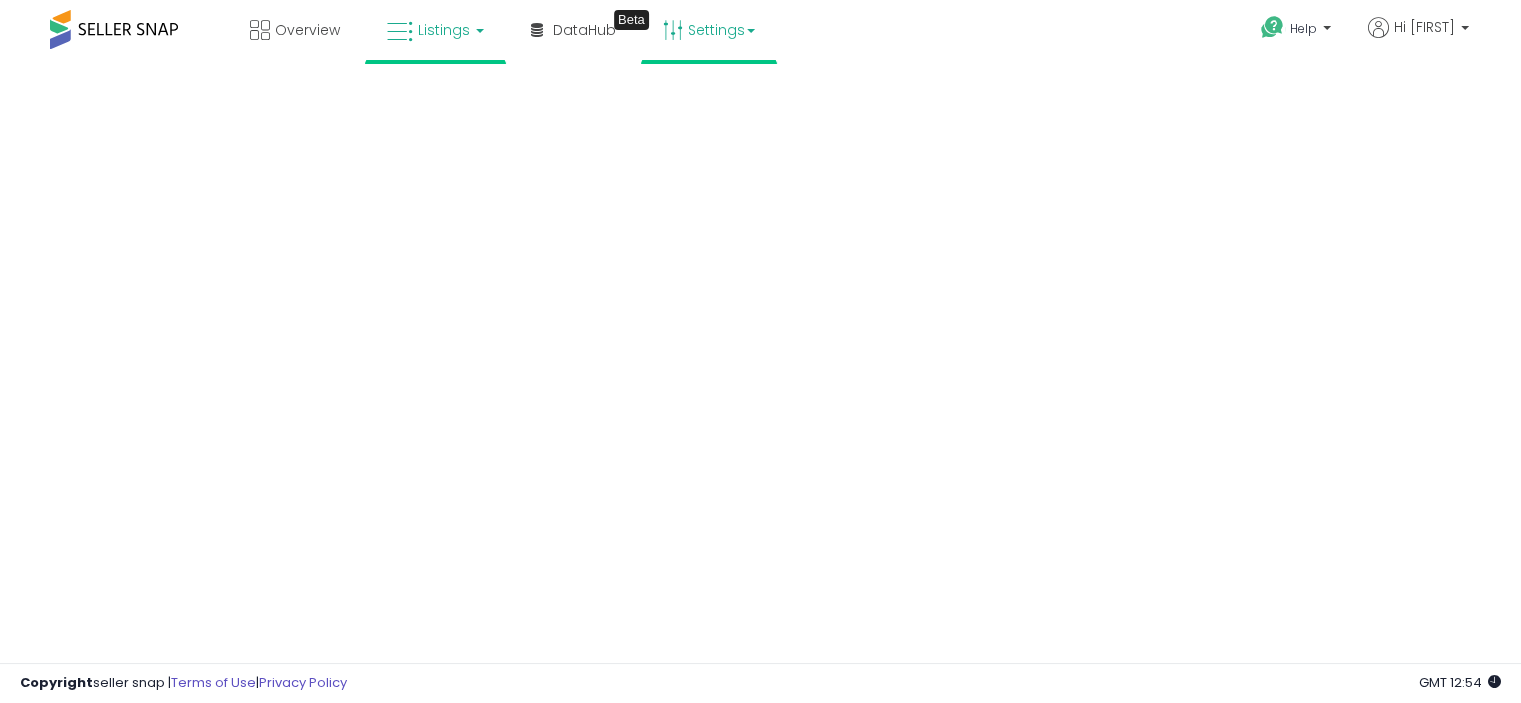 scroll, scrollTop: 0, scrollLeft: 0, axis: both 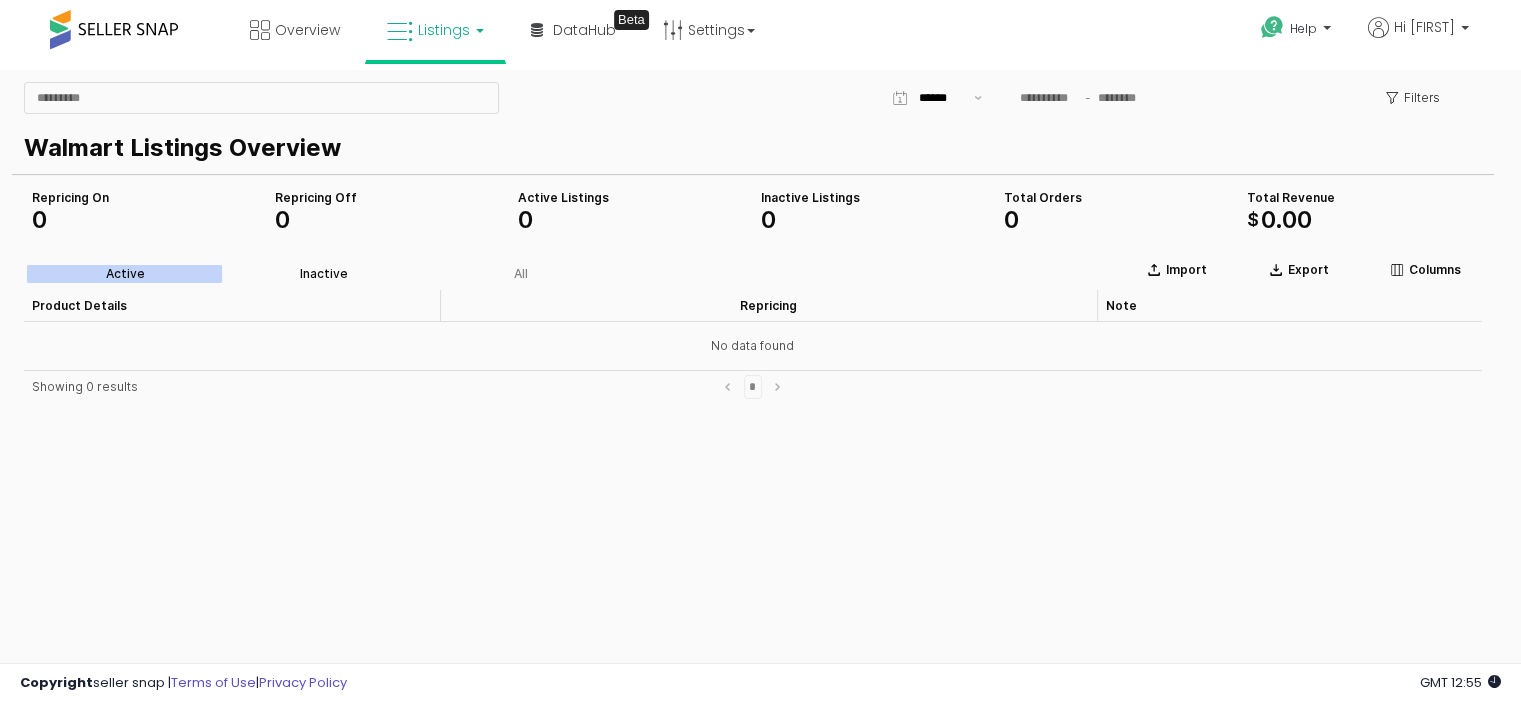 click on "Inactive" at bounding box center (324, 274) 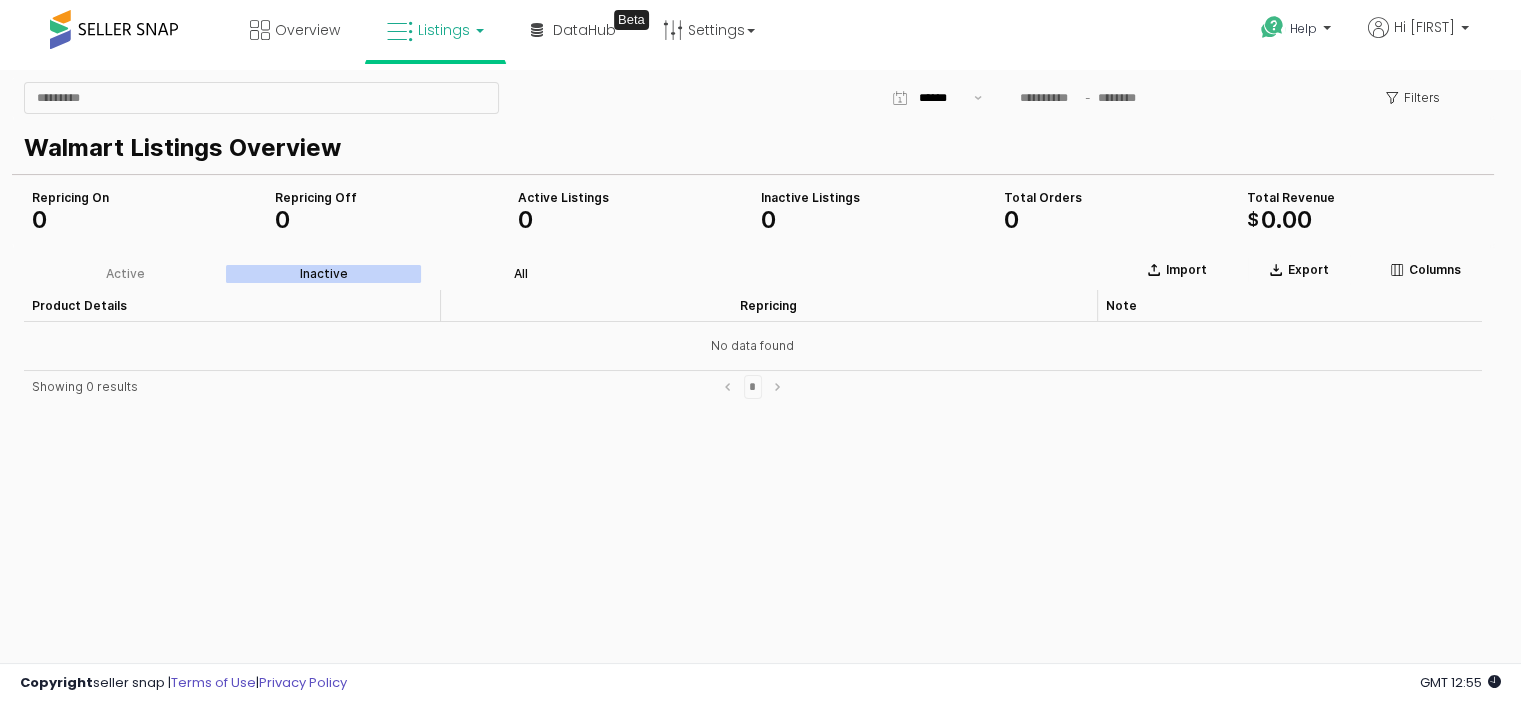 click on "All" at bounding box center [521, 274] 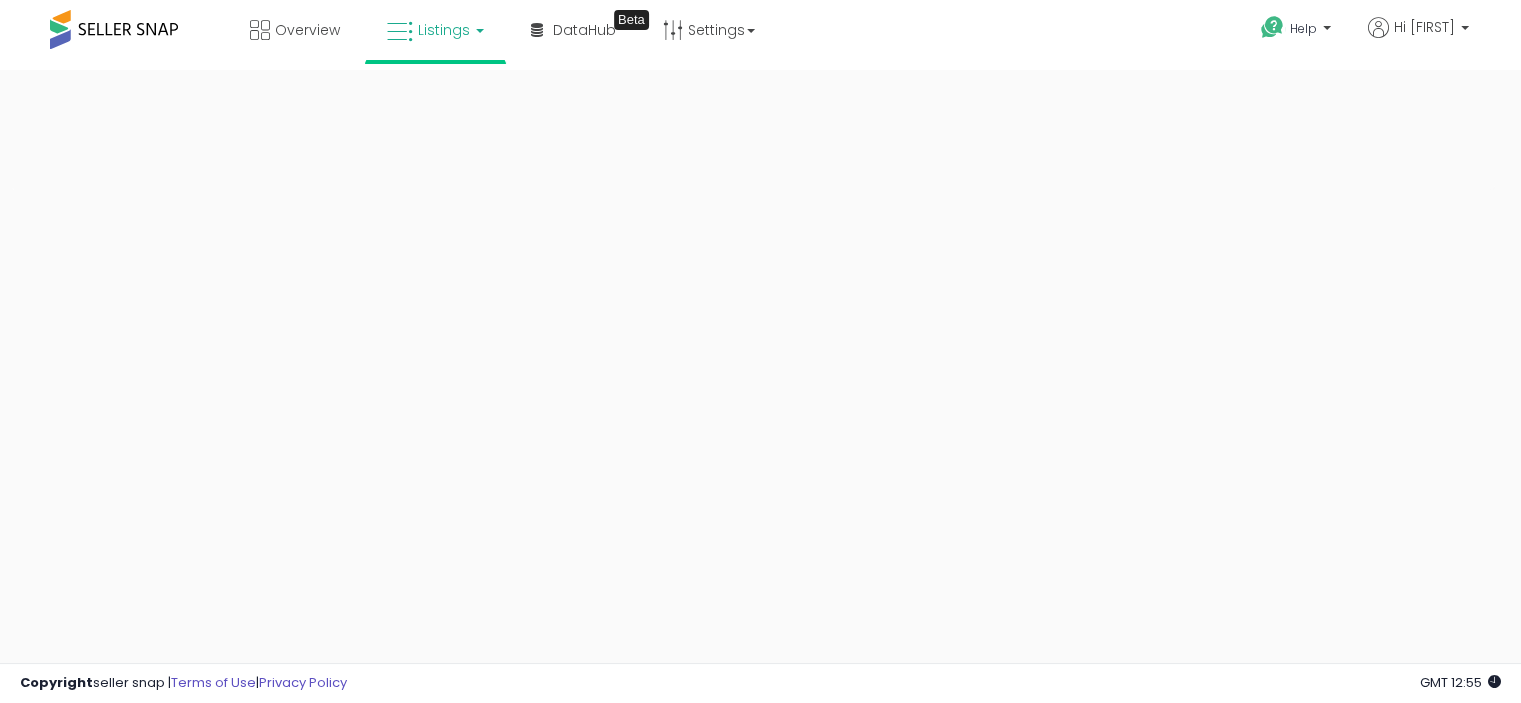 scroll, scrollTop: 0, scrollLeft: 0, axis: both 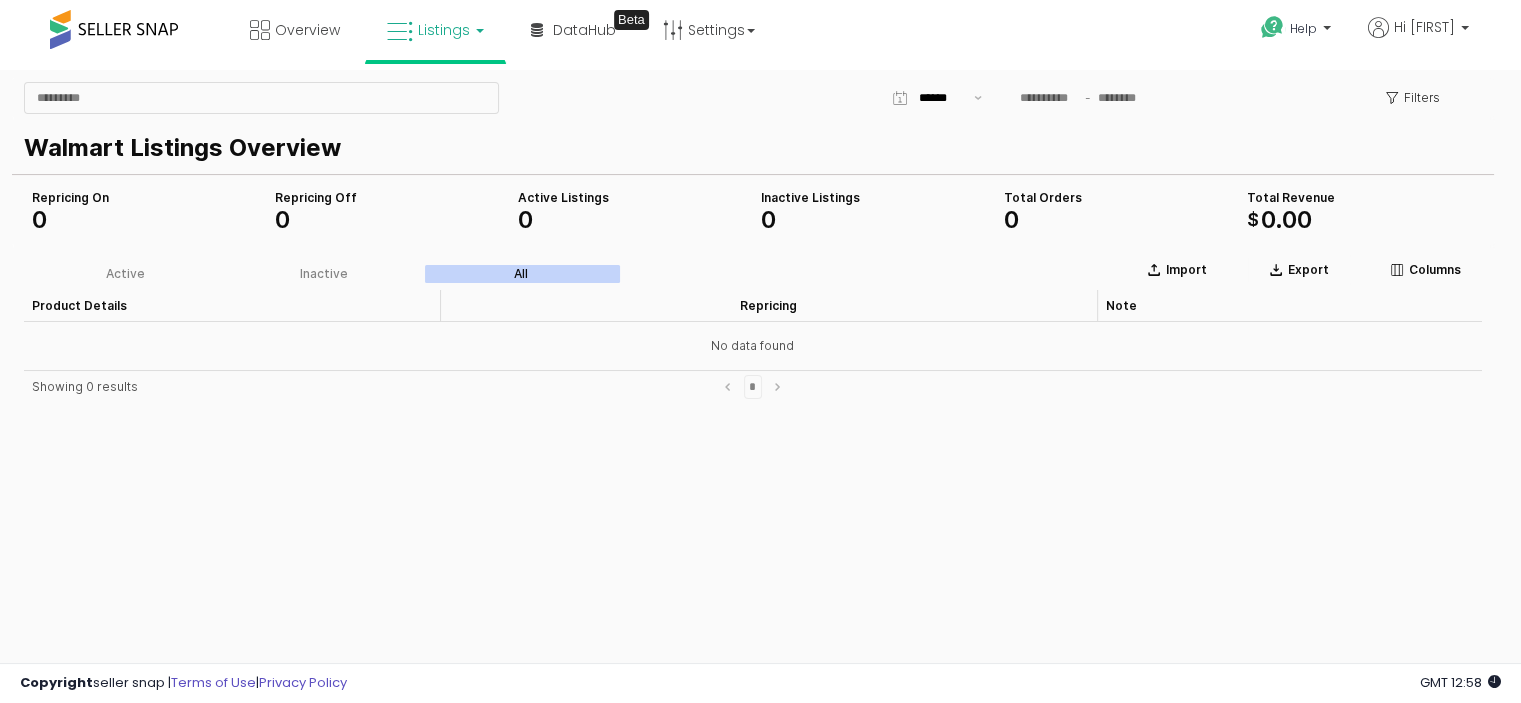 click on "Active Inactive All" at bounding box center (323, 274) 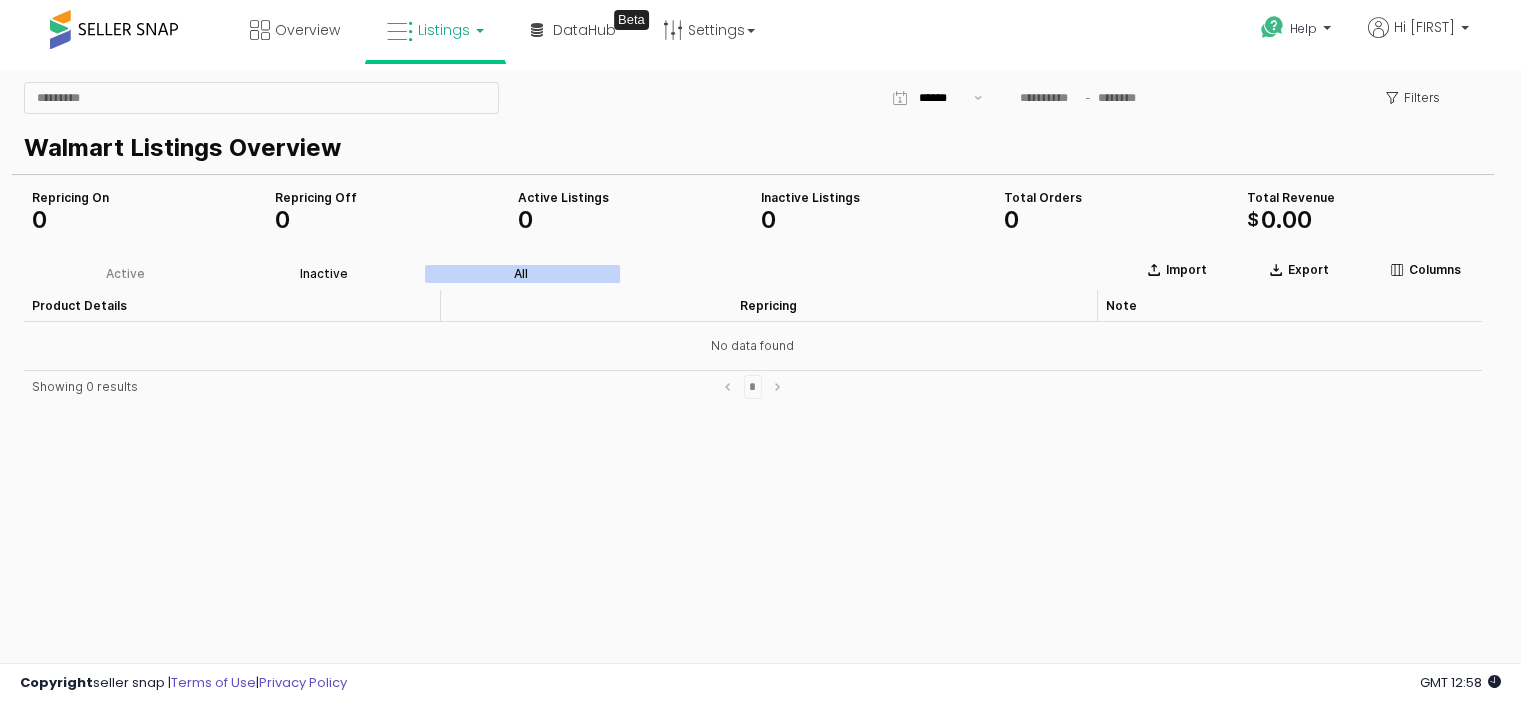click on "Inactive" at bounding box center [324, 274] 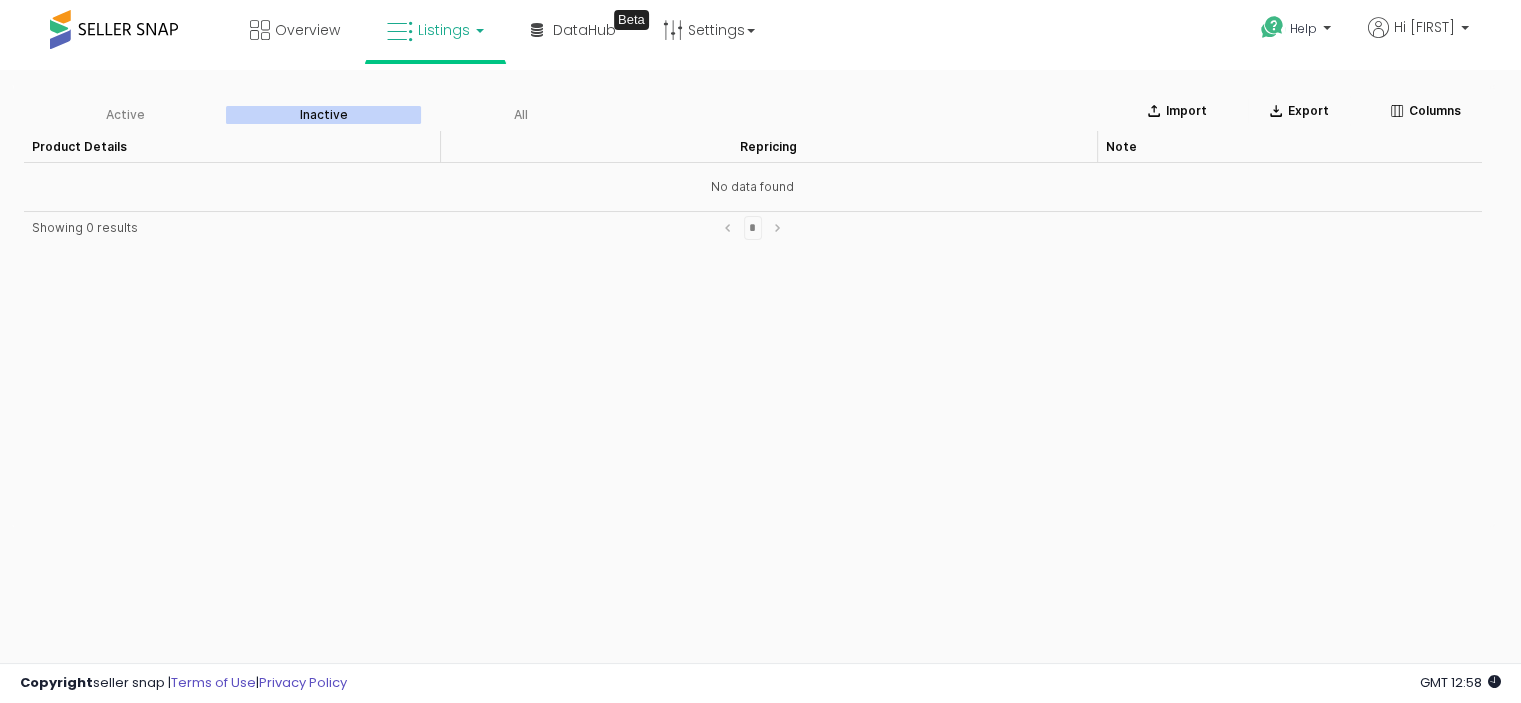 scroll, scrollTop: 0, scrollLeft: 0, axis: both 